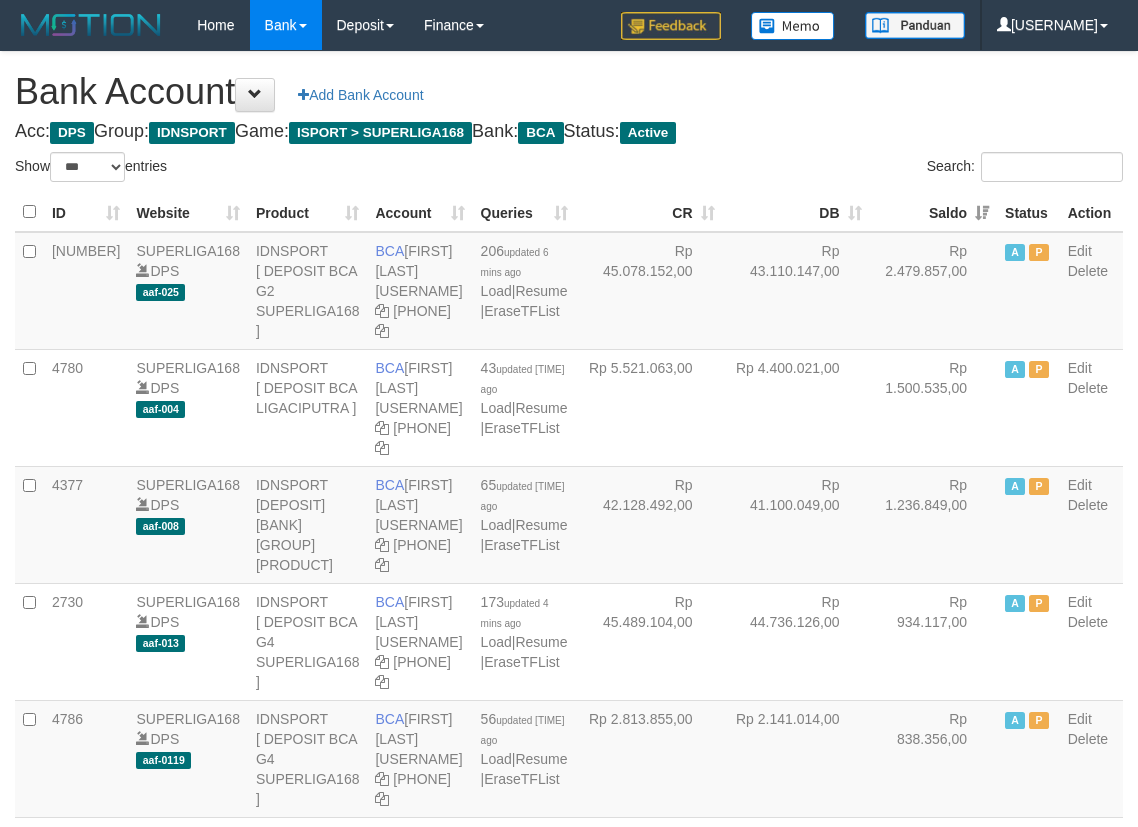 scroll, scrollTop: 0, scrollLeft: 0, axis: both 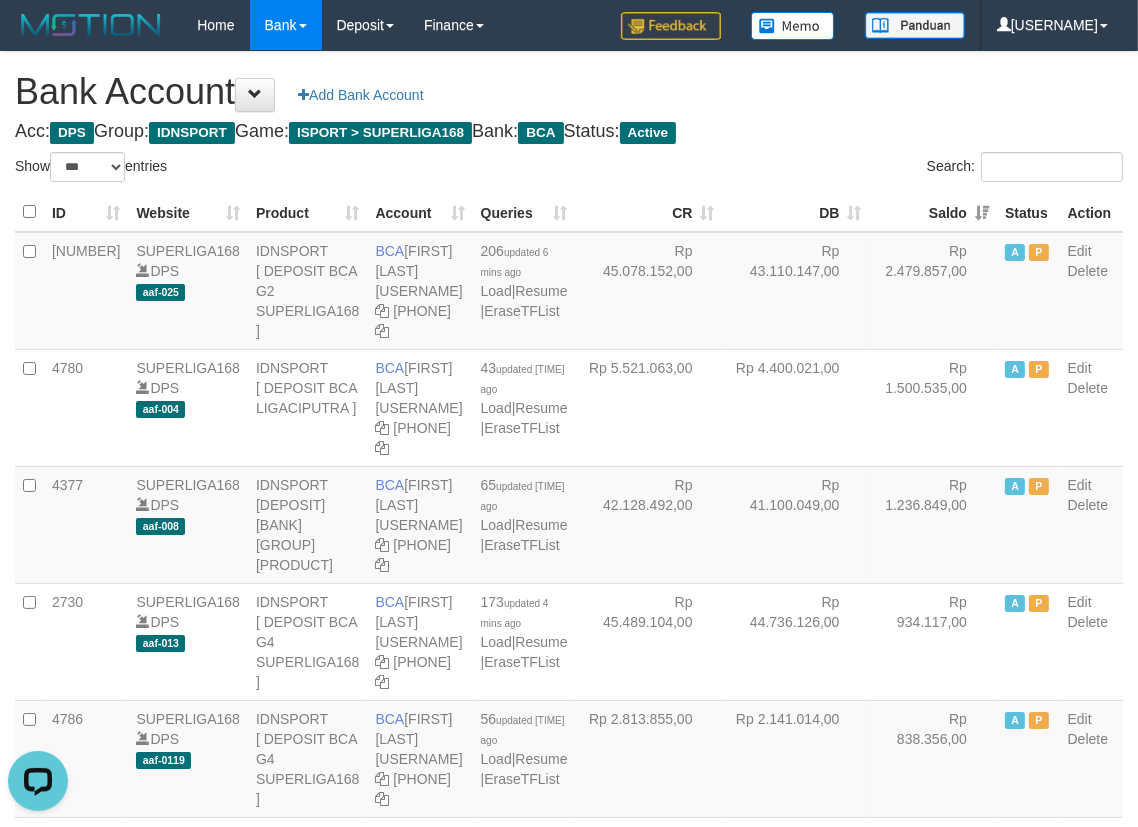 click on "Acc: 										 DPS
Group:   IDNSPORT    		Game:   ISPORT > SUPERLIGA168    		Bank:   BCA    		Status:  Active" at bounding box center (569, 132) 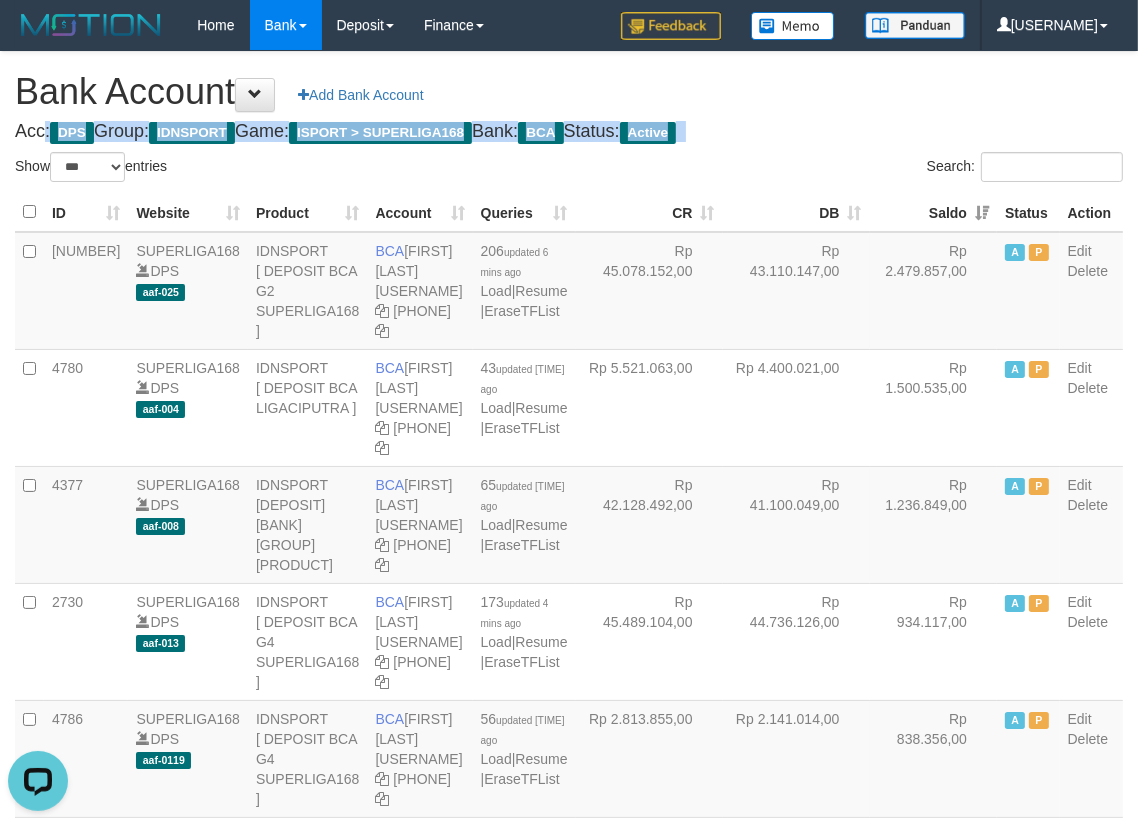 click on "Bank Account
Add Bank Account
Acc: 										 DPS
Group:   IDNSPORT    		Game:   ISPORT > SUPERLIGA168    		Bank:   BCA    		Status:  Active
Filter Account Type
*******
***
**
***
DPS
SELECT ALL  SELECT TYPE  - ALL -
DPS
WD
TMP
Filter Product
*******
******
********
********
*******
********
IDNSPORT
SELECT ALL  SELECT GROUP  - ALL -
BETHUB
IDNPOKER
IDNSPORT
IDNTOTO
LOADONLY
Filter Website
*******" at bounding box center [569, 2397] 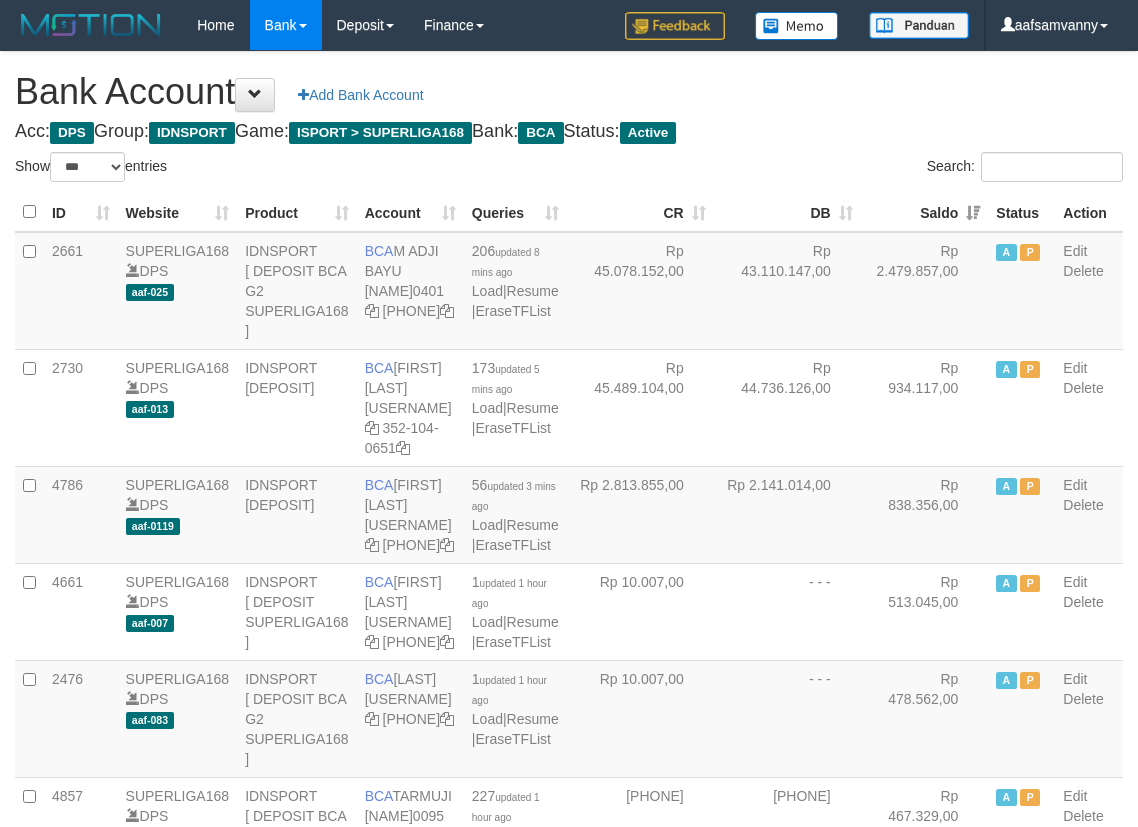 scroll, scrollTop: 0, scrollLeft: 0, axis: both 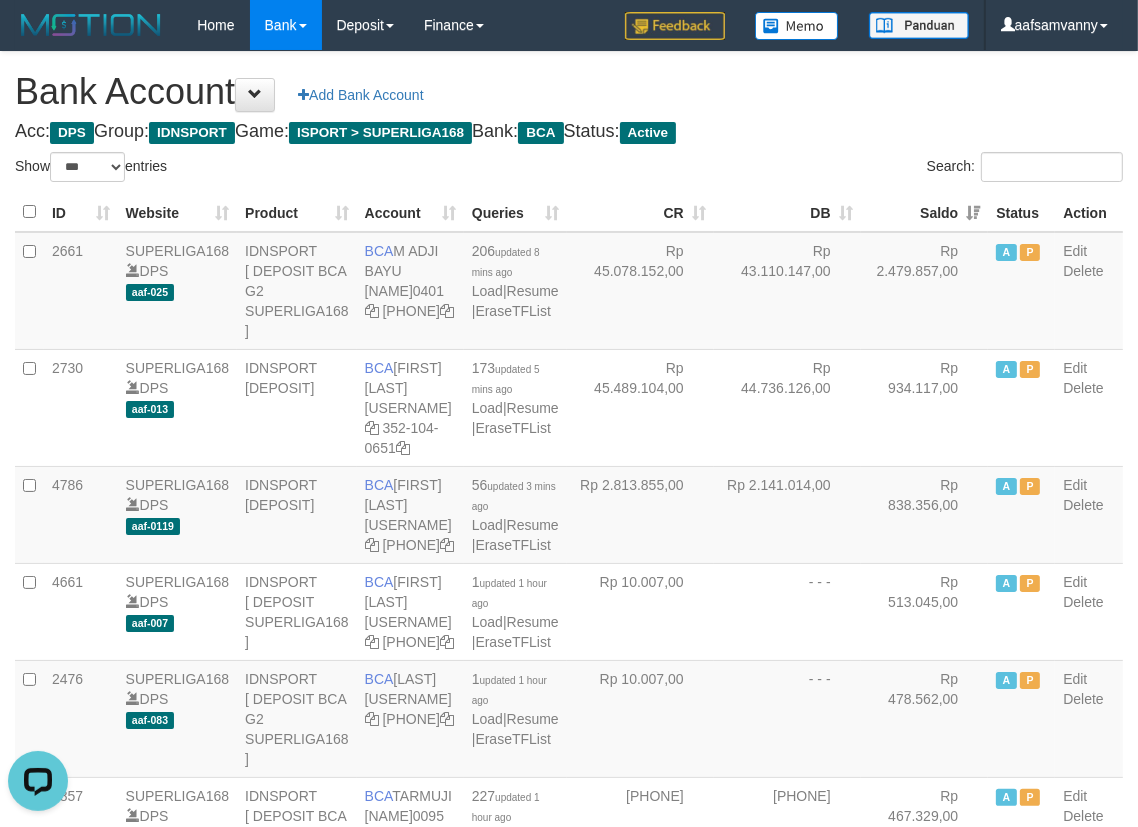 click on "[BANK ACCOUNT]" at bounding box center (569, 92) 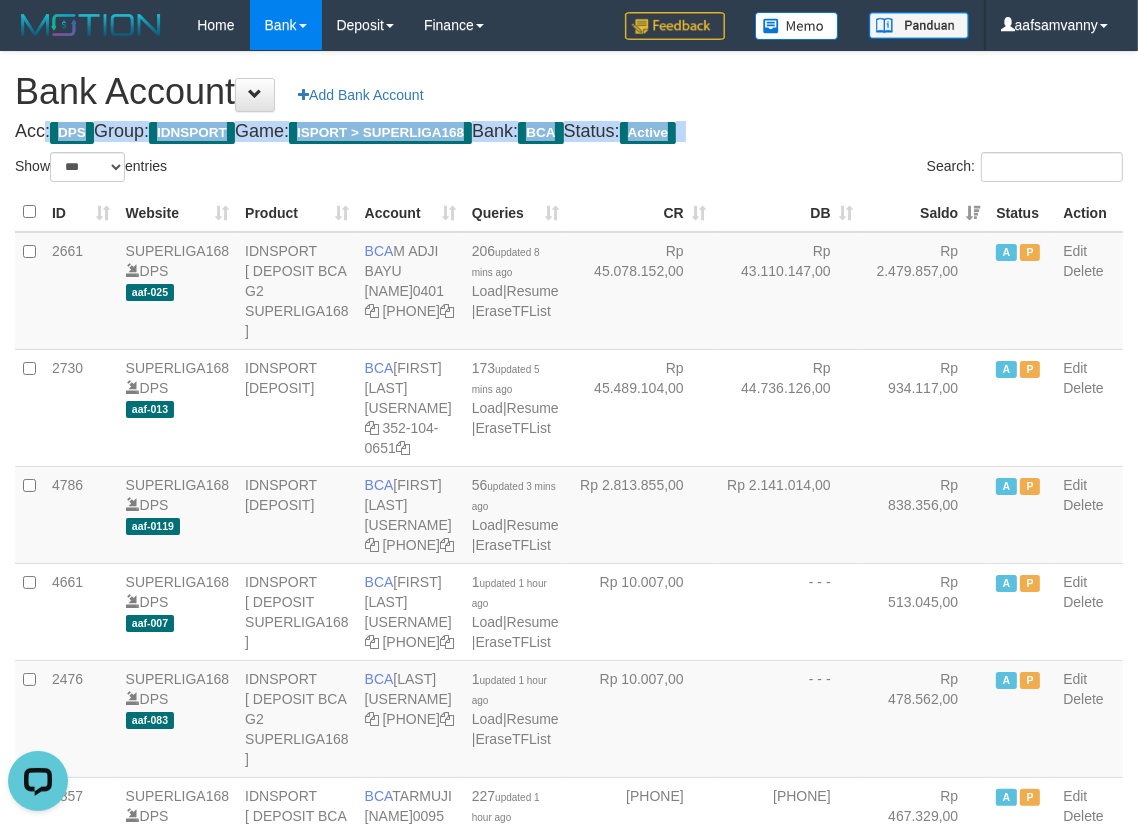click on "[BANK ACCOUNT]" at bounding box center (569, 92) 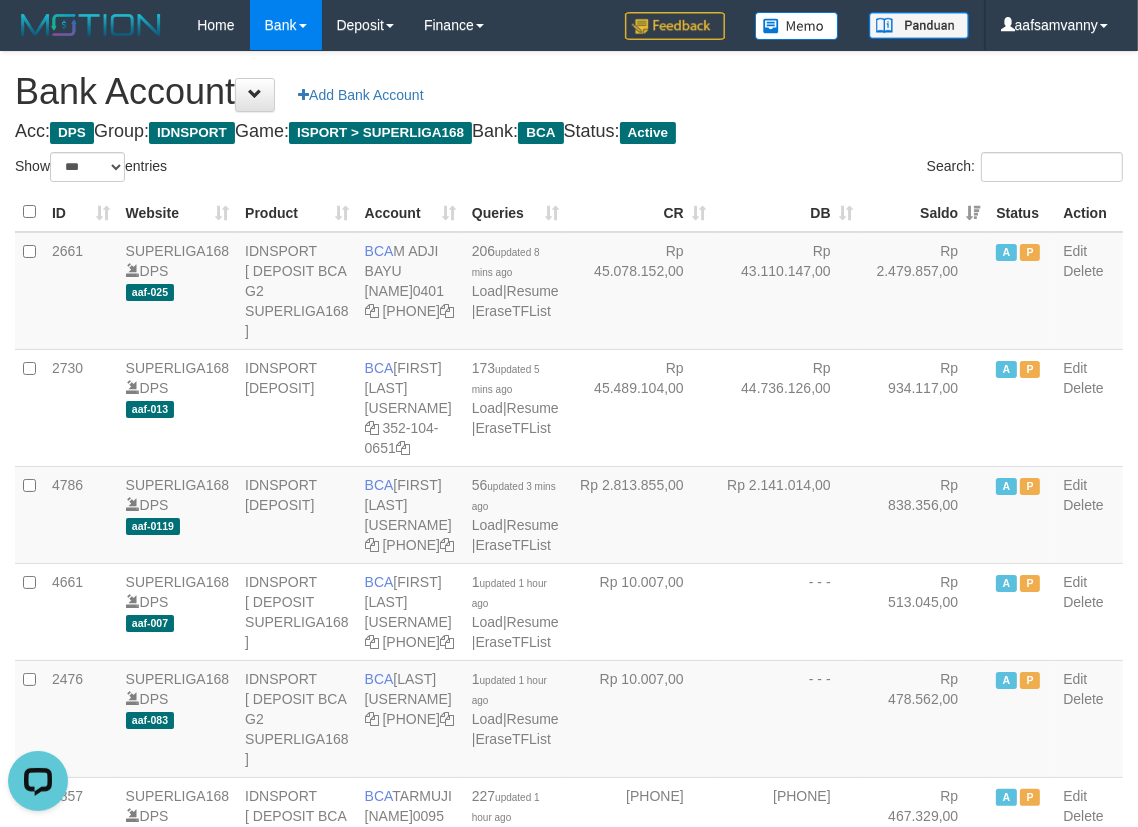 click on "[BANK ACCOUNT]" at bounding box center [569, 92] 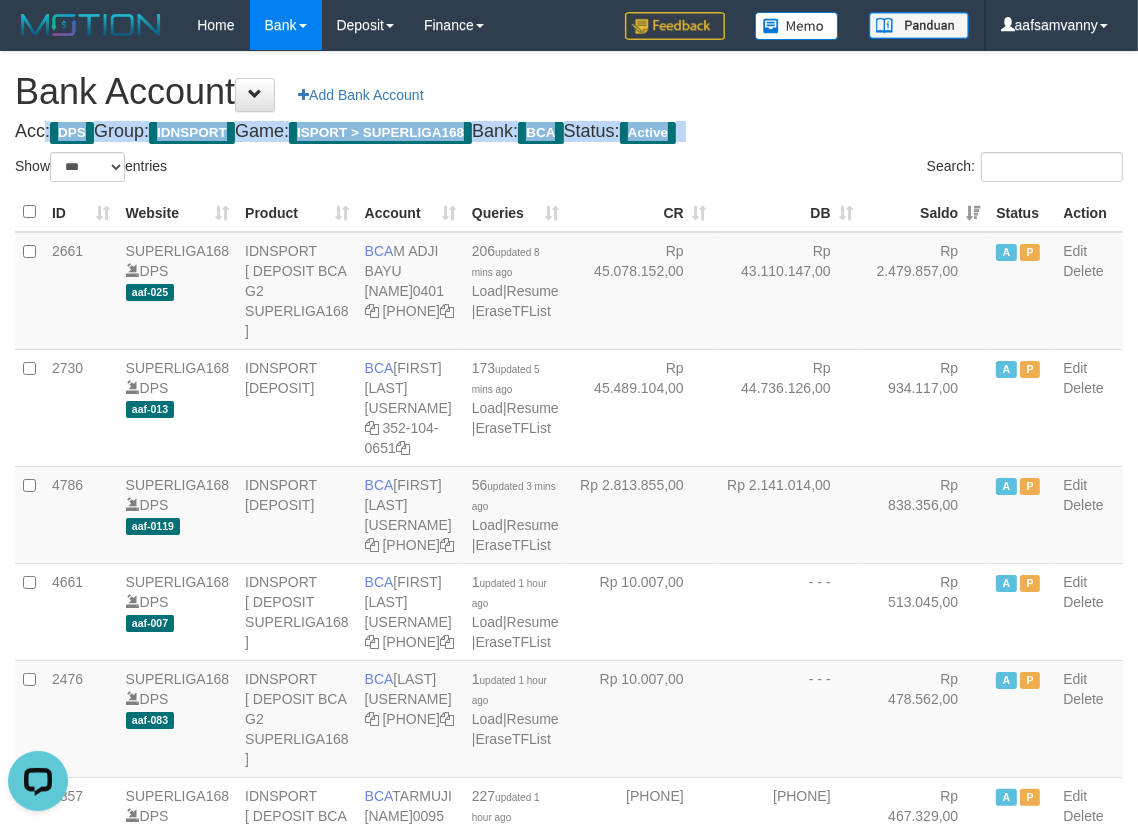 click on "[BANK ACCOUNT]" at bounding box center [569, 92] 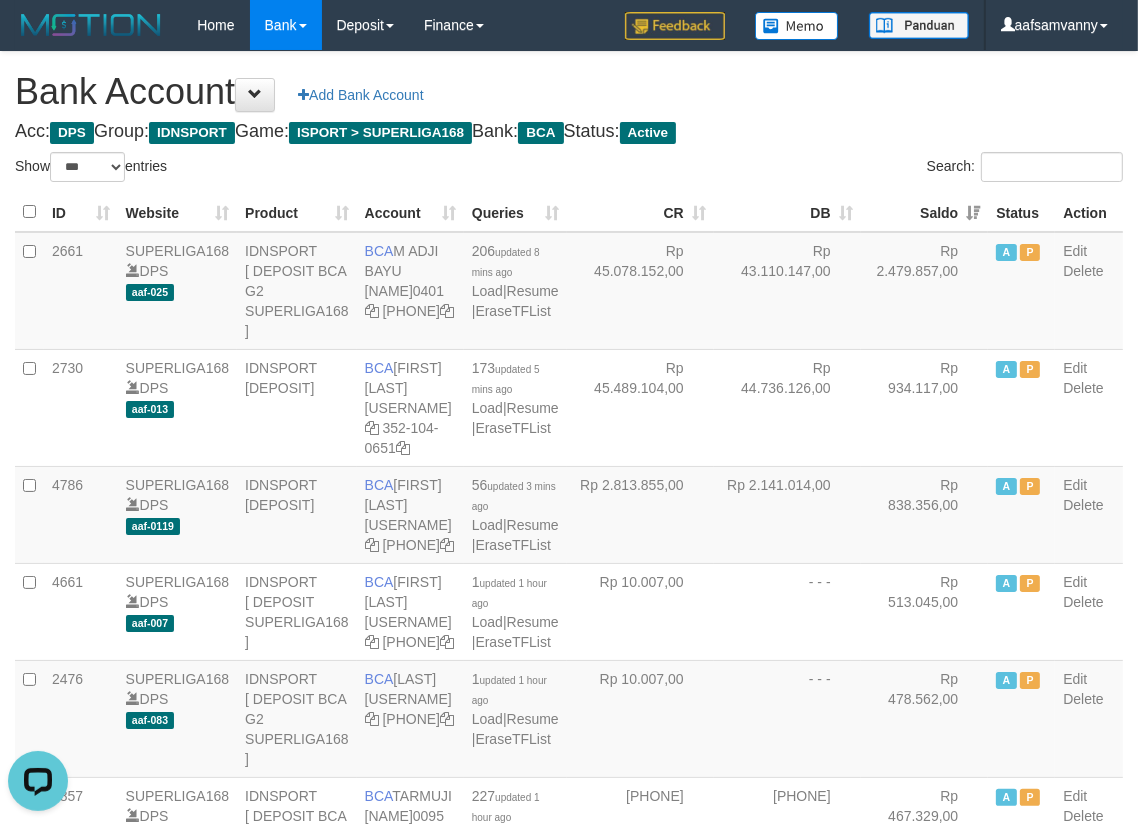 click on "[BANK ACCOUNT]" at bounding box center (569, 92) 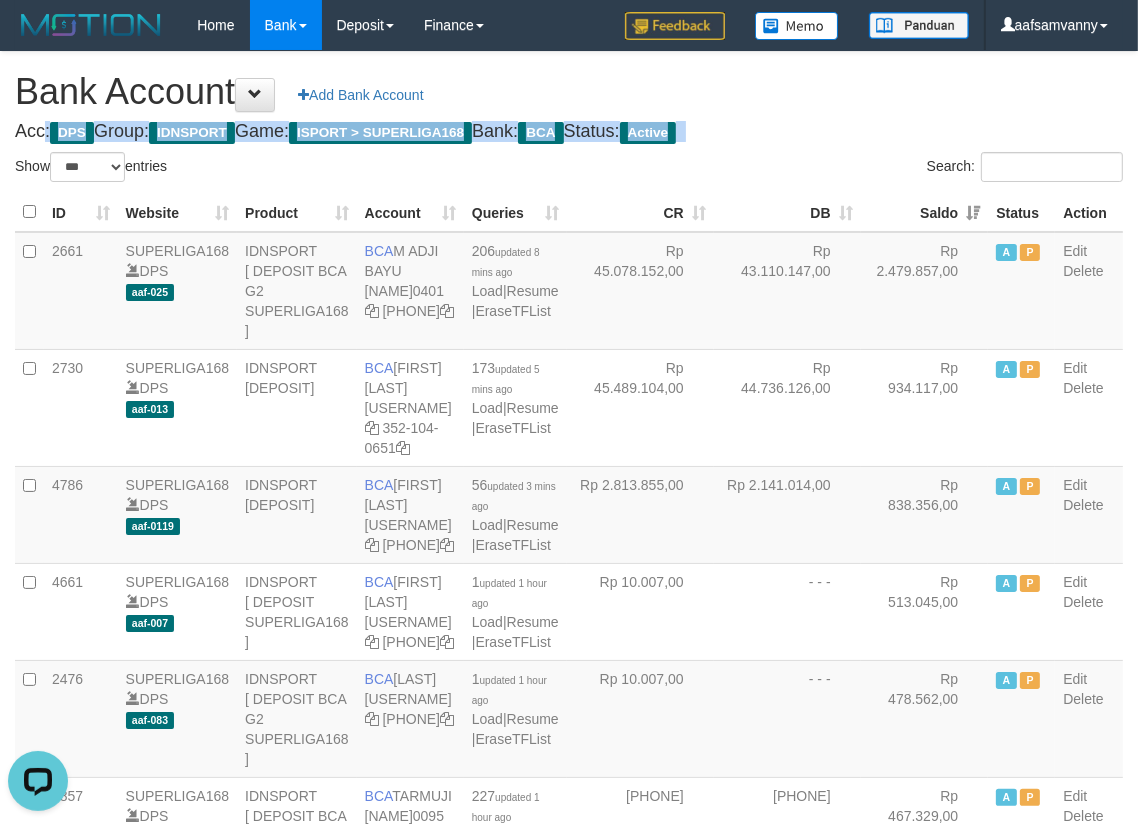 click on "[BANK ACCOUNT]" at bounding box center [569, 92] 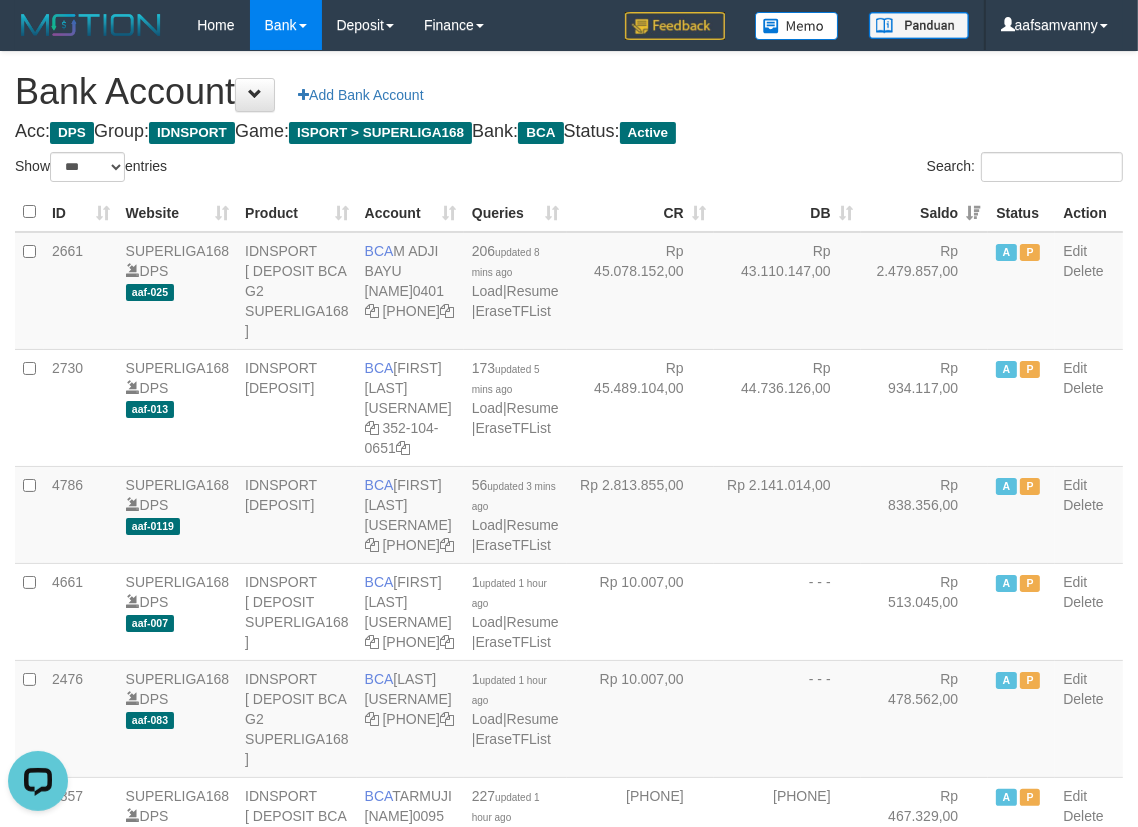 click on "[BANK ACCOUNT]" at bounding box center (569, 92) 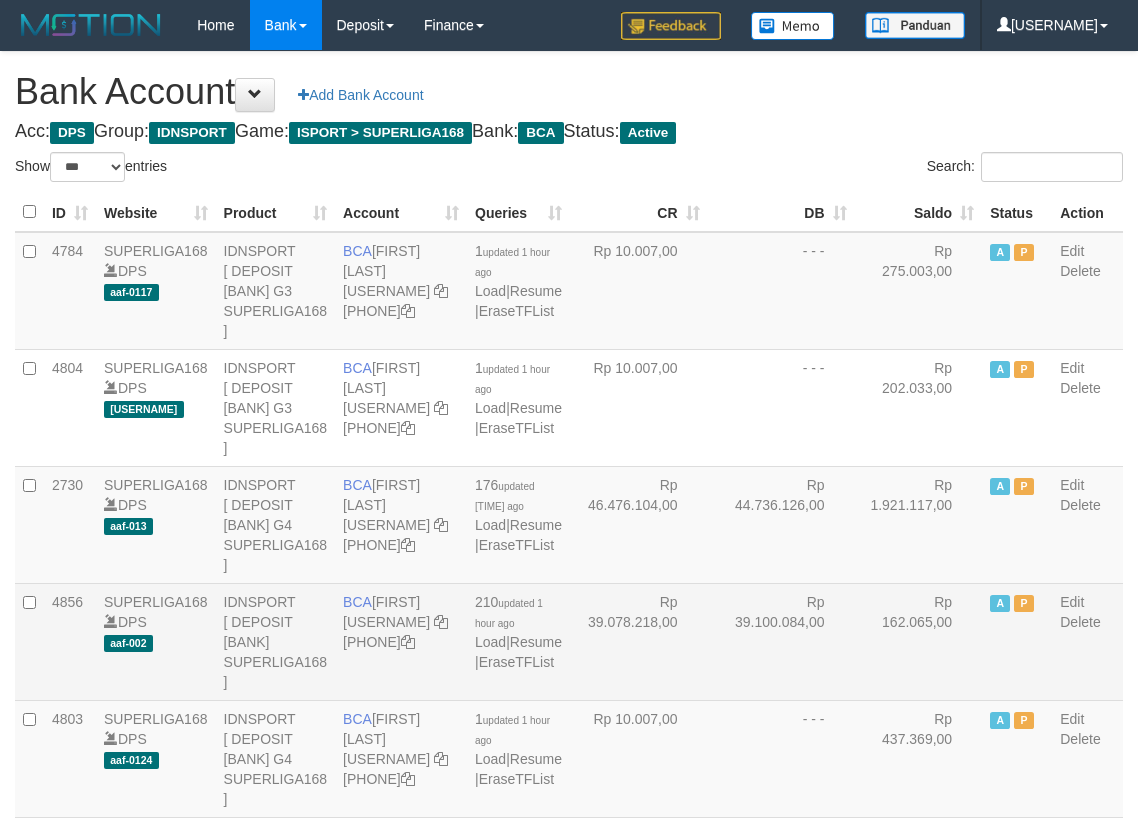 scroll, scrollTop: 0, scrollLeft: 0, axis: both 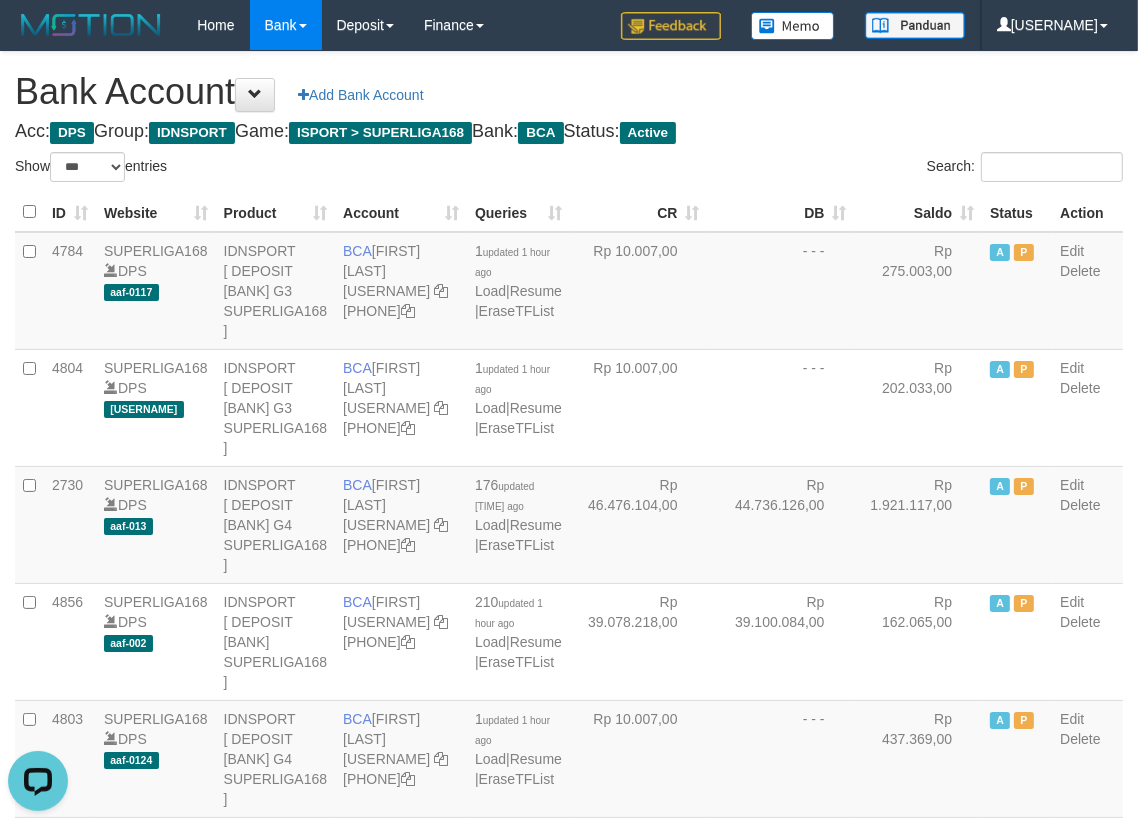 click on "Saldo" at bounding box center [919, 212] 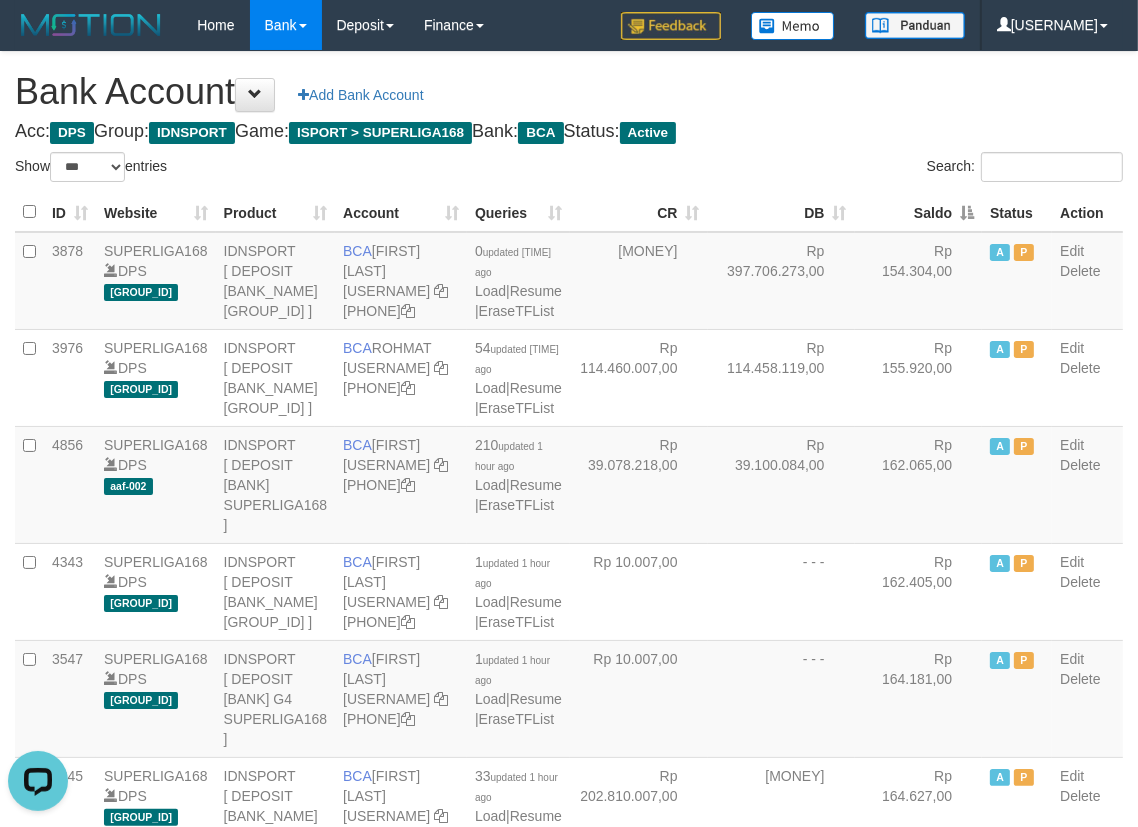 click on "Saldo" at bounding box center (919, 212) 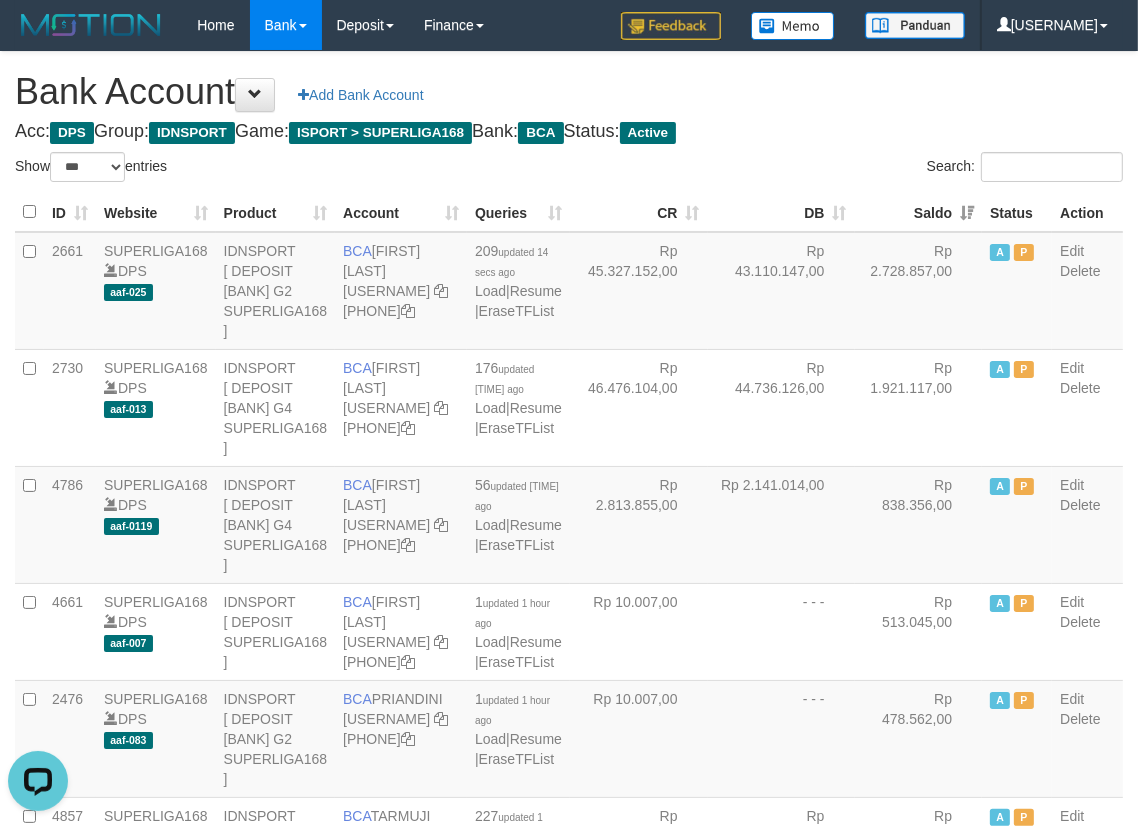 click on "Acc: 										 DPS
Group:   IDNSPORT    		Game:   ISPORT > SUPERLIGA168    		Bank:   BCA    		Status:  Active" at bounding box center (569, 132) 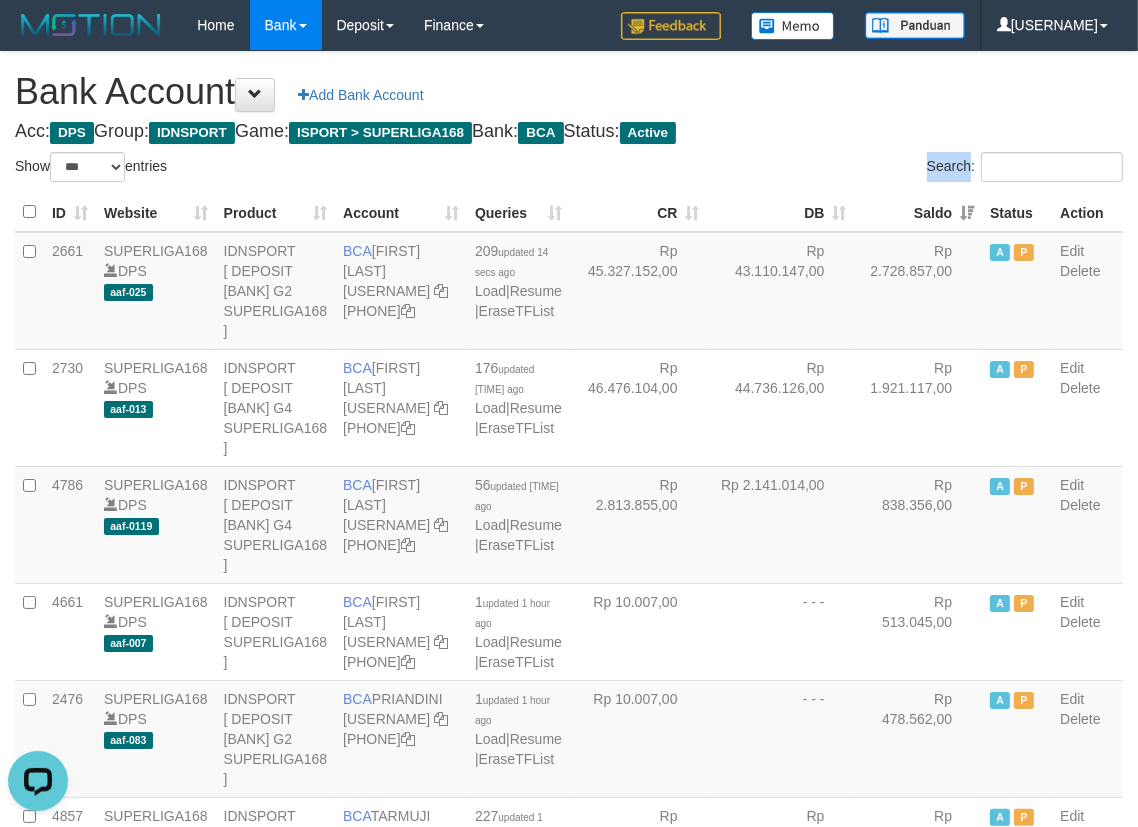 click on "Search:" at bounding box center (853, 169) 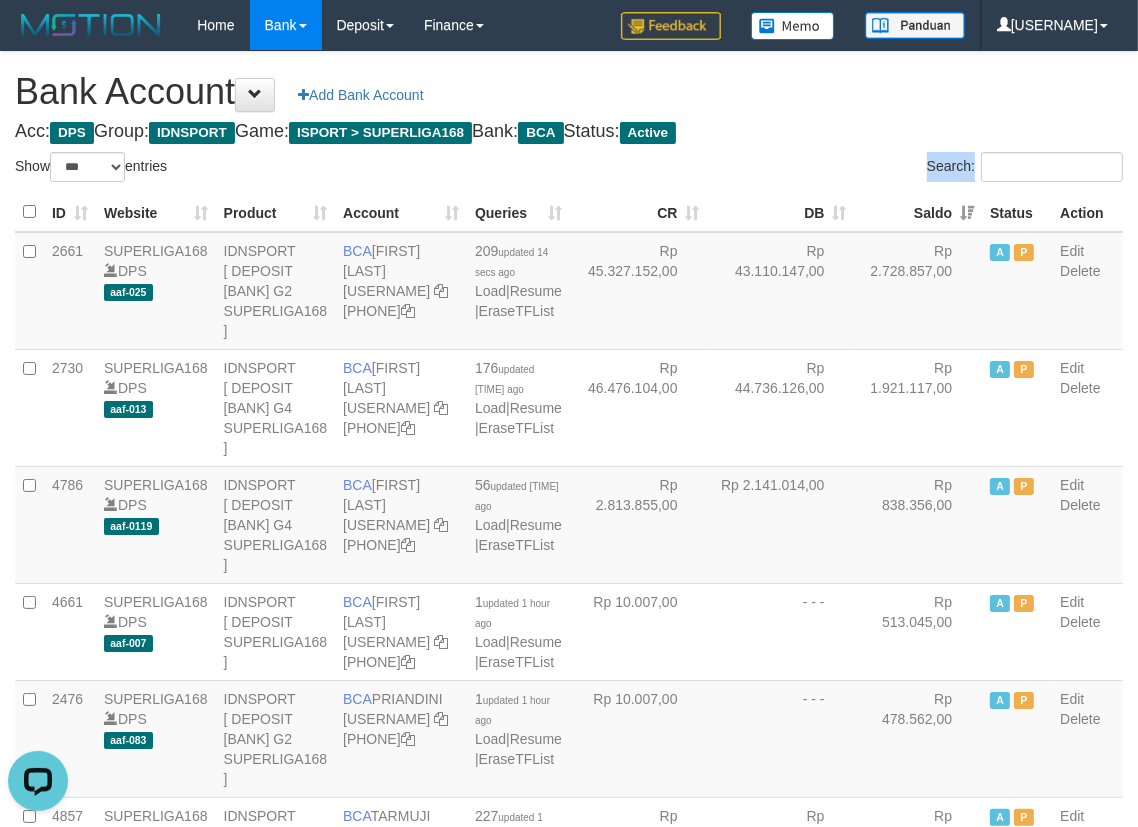 click on "Search:" at bounding box center (853, 169) 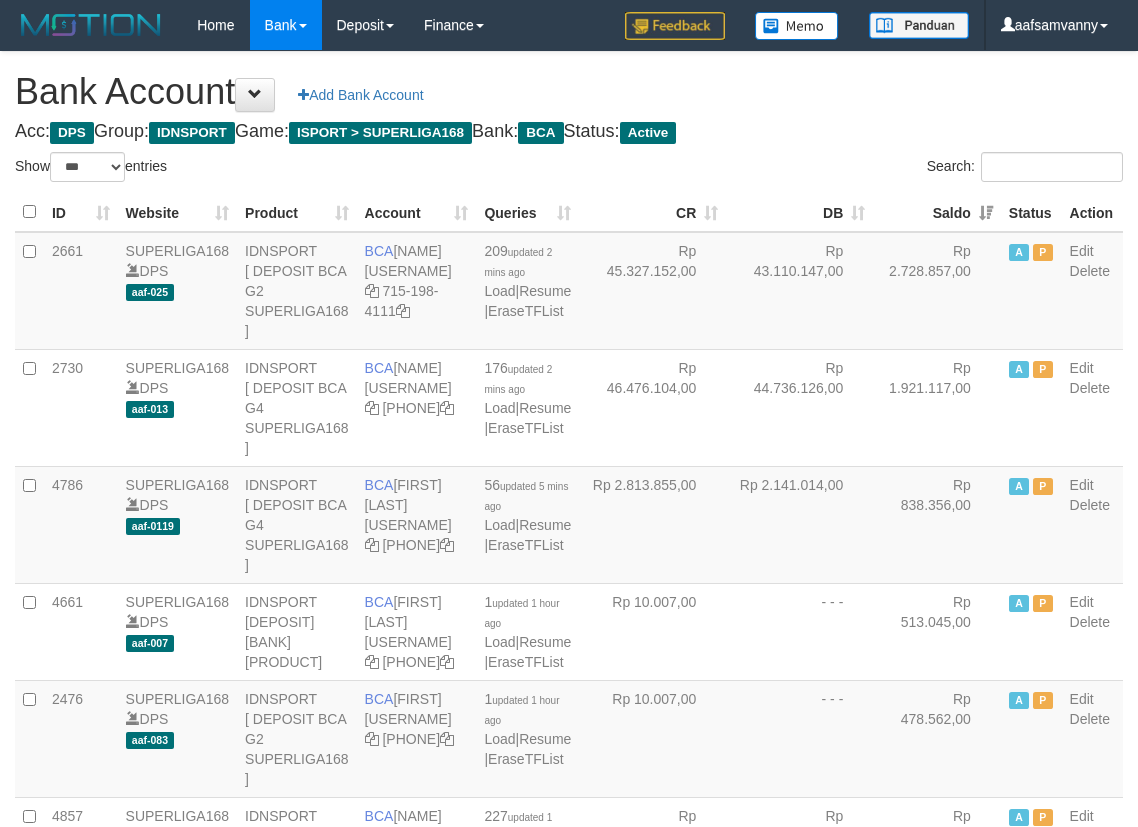 scroll, scrollTop: 0, scrollLeft: 0, axis: both 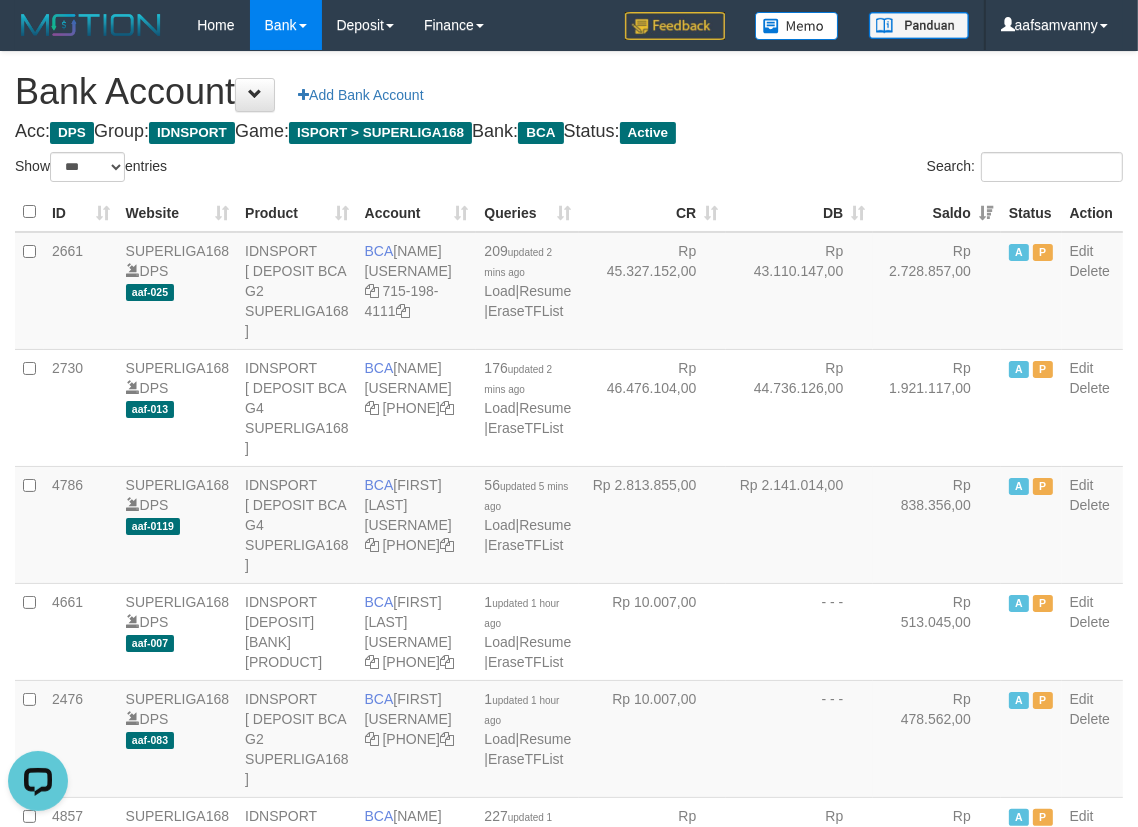 click on "Search:" at bounding box center [1025, 167] 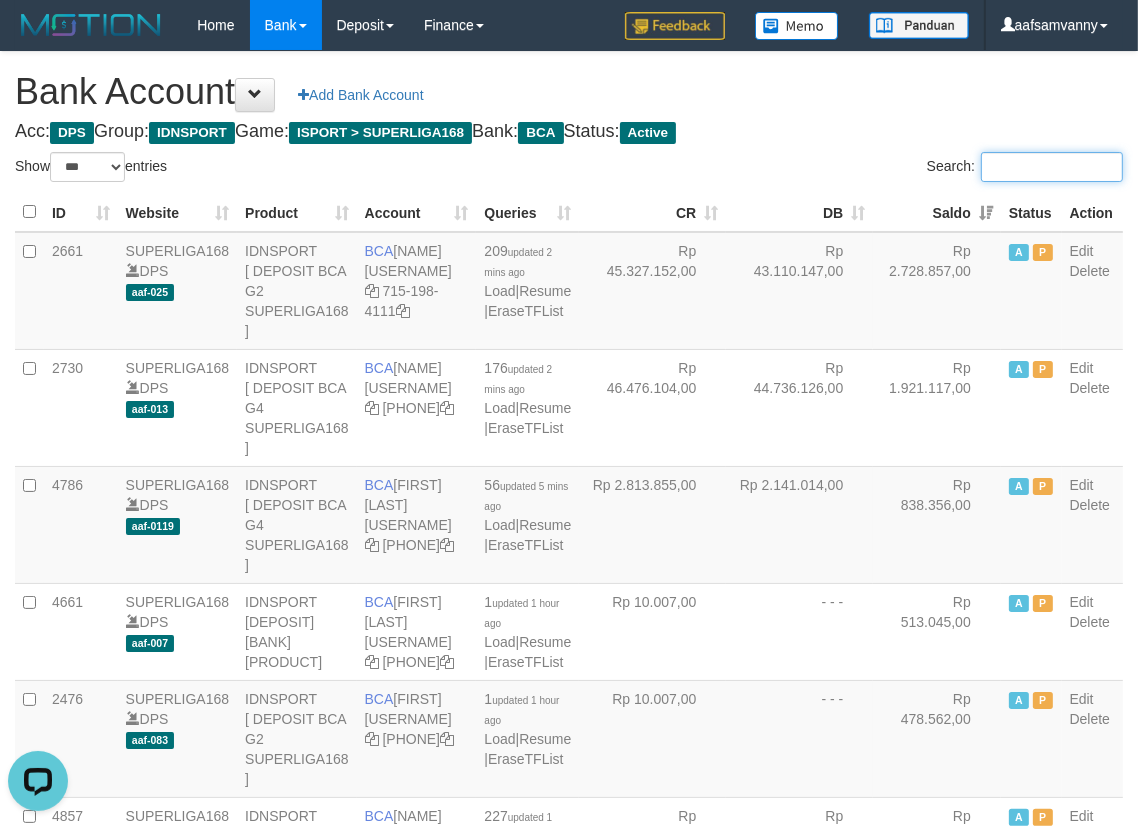 click on "Search:" at bounding box center [1052, 167] 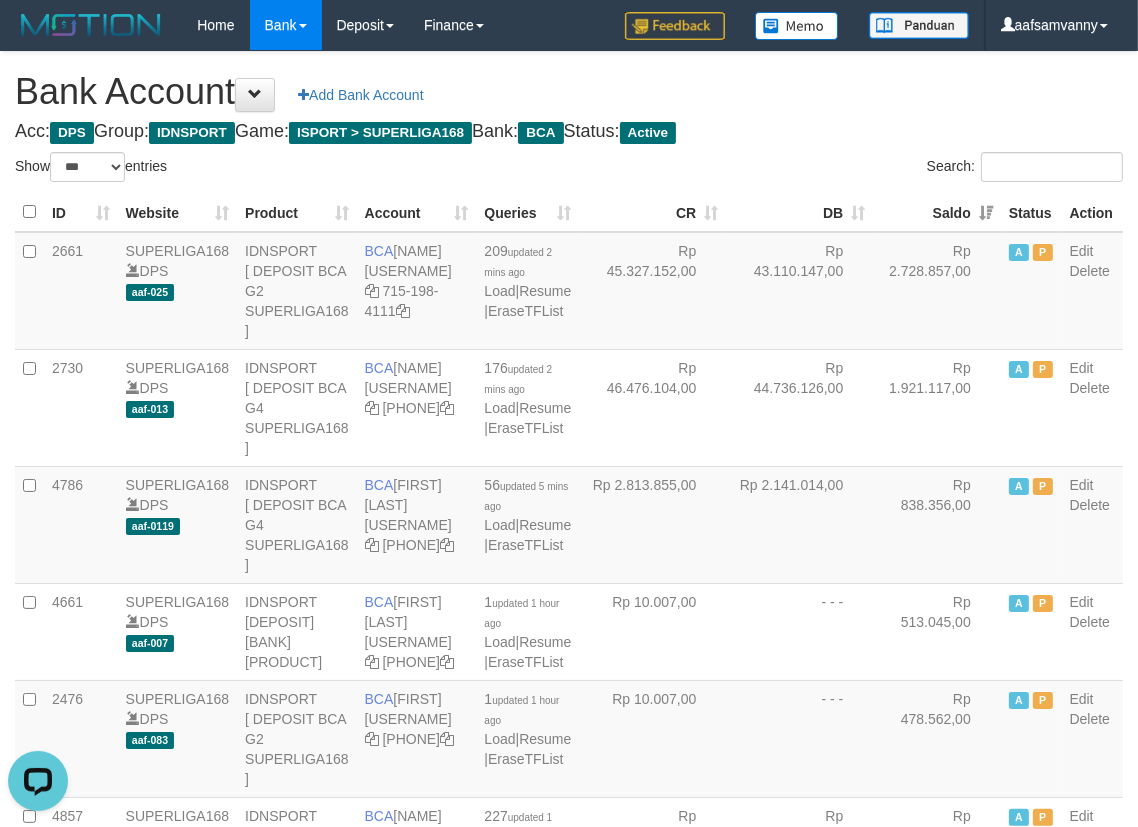 click on "Bank Account
Add Bank Account
Acc: 										 DPS
Group:   IDNSPORT    		Game:   ISPORT > SUPERLIGA168    		Bank:   BCA    		Status:  Active
Filter Account Type
*******
***
**
***
DPS
SELECT ALL  SELECT TYPE  - ALL -
DPS
WD
TMP
Filter Product
*******
******
********
********
*******
********
IDNSPORT
SELECT ALL  SELECT GROUP  - ALL -
BETHUB
IDNPOKER
IDNSPORT
IDNTOTO
LOADONLY
Filter Website
*******" at bounding box center (569, 2287) 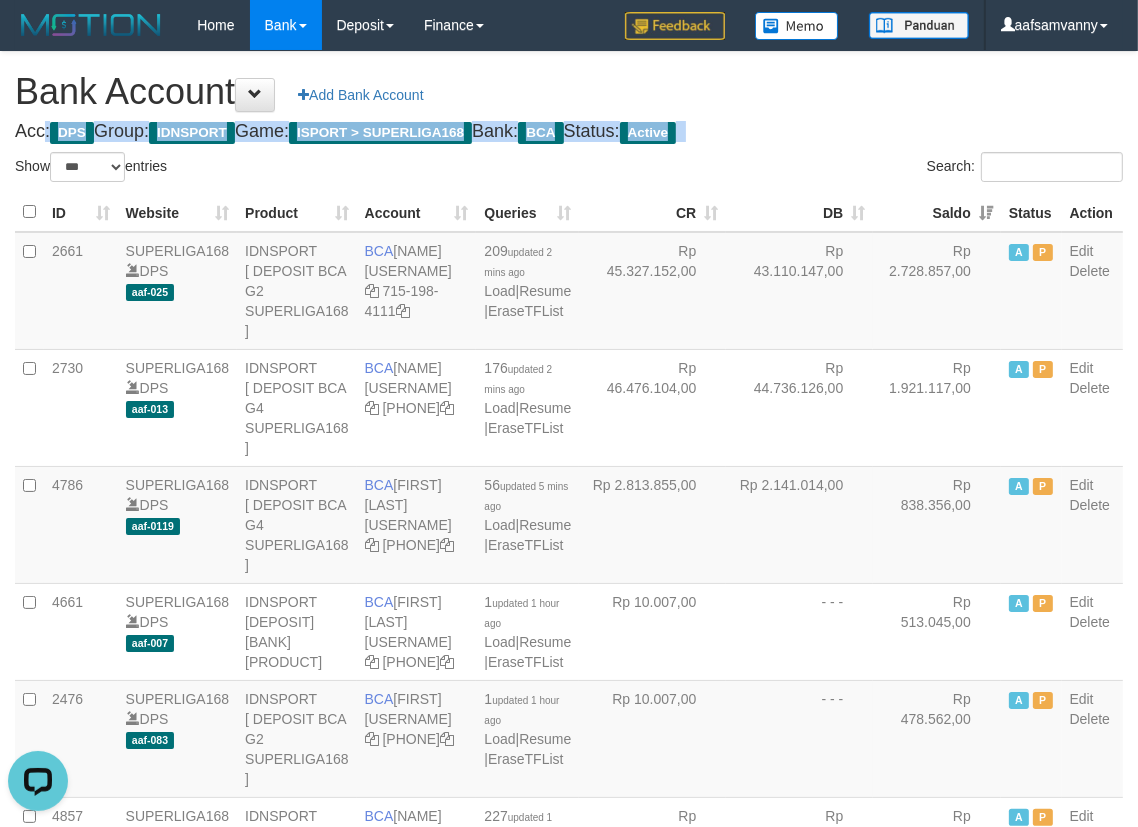 click on "Bank Account
Add Bank Account
Acc: 										 DPS
Group:   IDNSPORT    		Game:   ISPORT > SUPERLIGA168    		Bank:   BCA    		Status:  Active
Filter Account Type
*******
***
**
***
DPS
SELECT ALL  SELECT TYPE  - ALL -
DPS
WD
TMP
Filter Product
*******
******
********
********
*******
********
IDNSPORT
SELECT ALL  SELECT GROUP  - ALL -
BETHUB
IDNPOKER
IDNSPORT
IDNTOTO
LOADONLY
Filter Website
*******" at bounding box center [569, 2287] 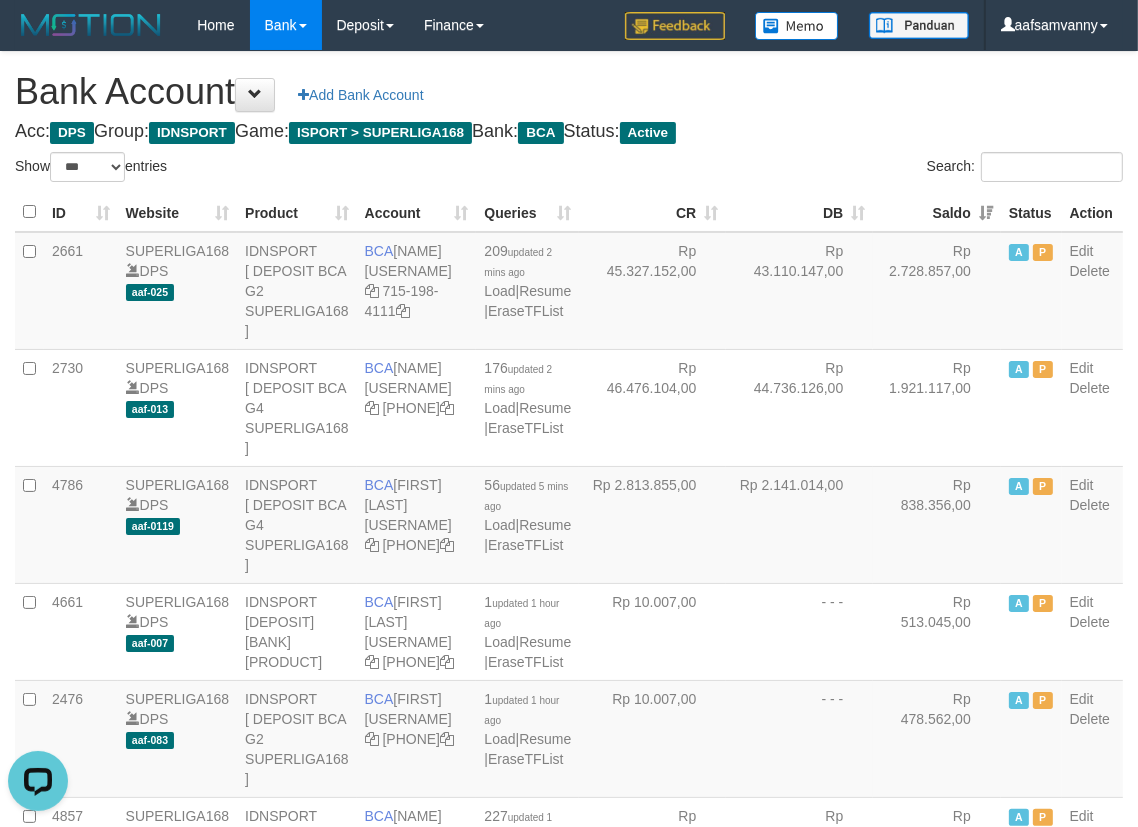 click on "Bank Account
Add Bank Account
Acc: 										 DPS
Group:   IDNSPORT    		Game:   ISPORT > SUPERLIGA168    		Bank:   BCA    		Status:  Active
Filter Account Type
*******
***
**
***
DPS
SELECT ALL  SELECT TYPE  - ALL -
DPS
WD
TMP
Filter Product
*******
******
********
********
*******
********
IDNSPORT
SELECT ALL  SELECT GROUP  - ALL -
BETHUB
IDNPOKER
IDNSPORT
IDNTOTO
LOADONLY
Filter Website
*******" at bounding box center (569, 2287) 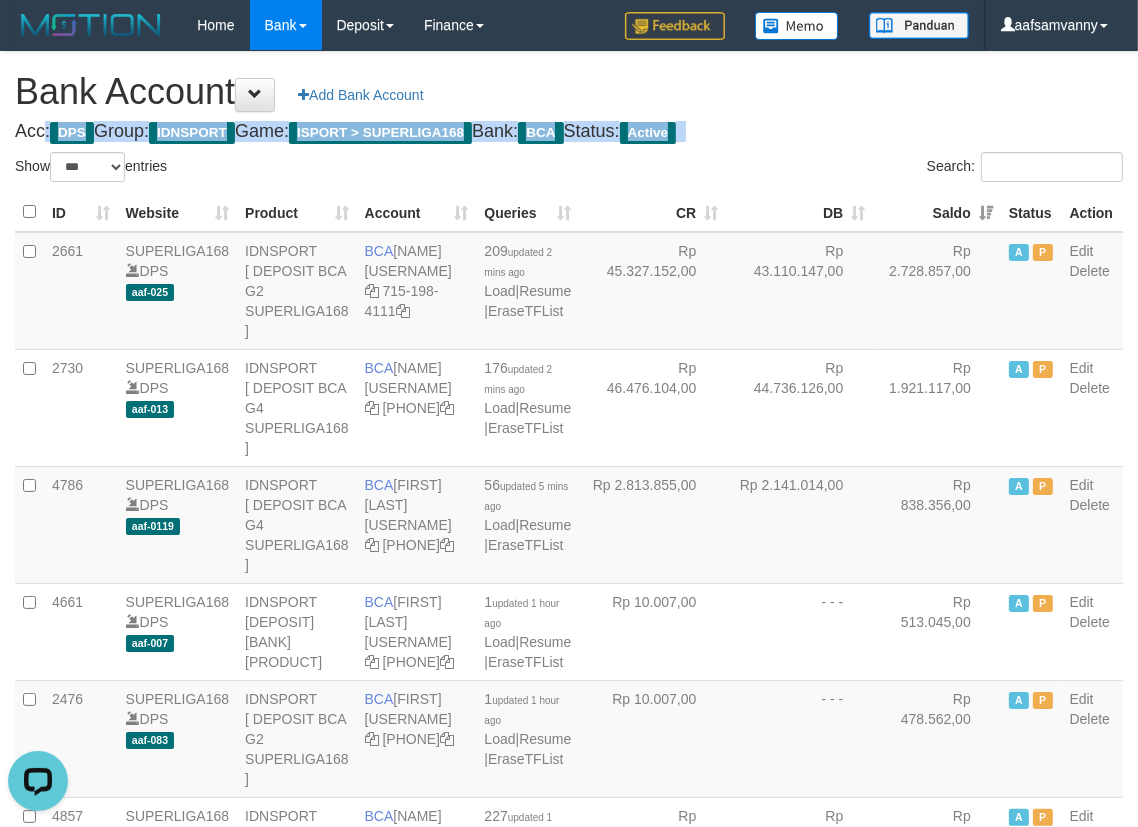 click on "Bank Account
Add Bank Account
Acc: 										 DPS
Group:   IDNSPORT    		Game:   ISPORT > SUPERLIGA168    		Bank:   BCA    		Status:  Active
Filter Account Type
*******
***
**
***
DPS
SELECT ALL  SELECT TYPE  - ALL -
DPS
WD
TMP
Filter Product
*******
******
********
********
*******
********
IDNSPORT
SELECT ALL  SELECT GROUP  - ALL -
BETHUB
IDNPOKER
IDNSPORT
IDNTOTO
LOADONLY
Filter Website
*******" at bounding box center [569, 2287] 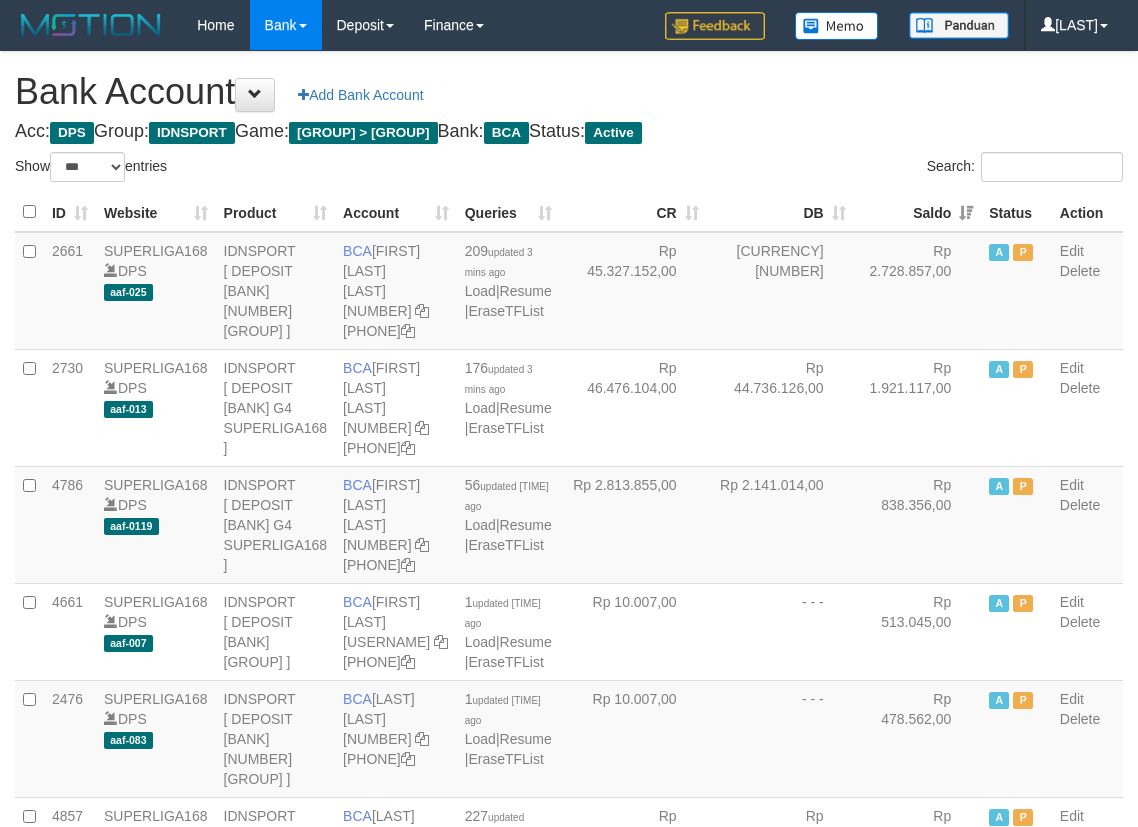 scroll, scrollTop: 0, scrollLeft: 0, axis: both 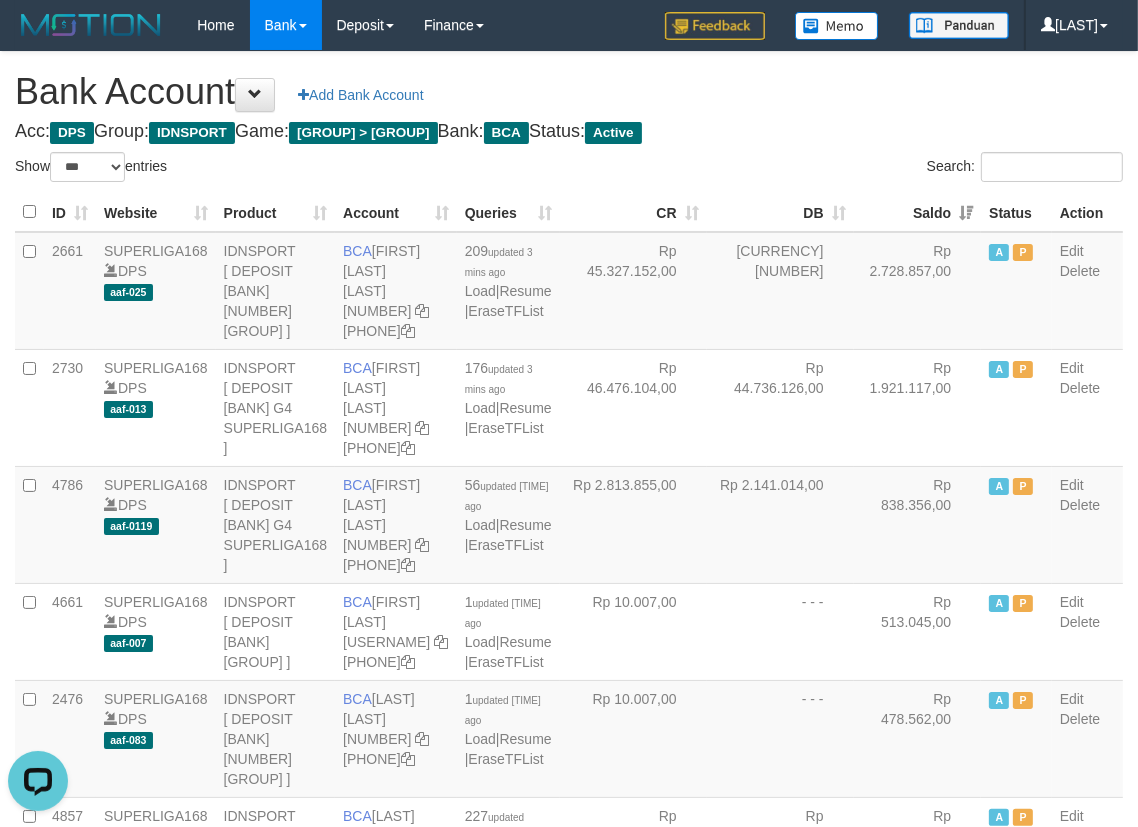 click on "Acc: 										 DPS
Group:   IDNSPORT    		Game:   ISPORT > SUPERLIGA168    		Bank:   BCA    		Status:  Active" at bounding box center [569, 132] 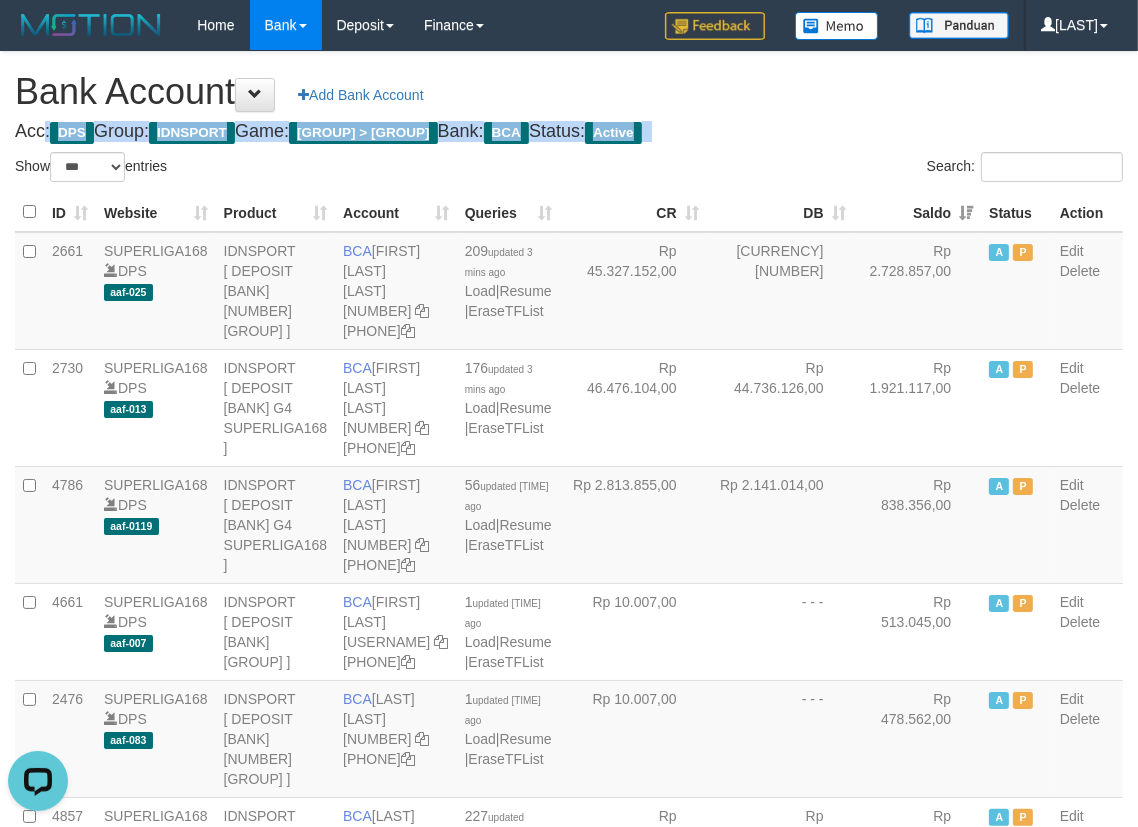 click on "Acc: 										 DPS
Group:   IDNSPORT    		Game:   ISPORT > SUPERLIGA168    		Bank:   BCA    		Status:  Active" at bounding box center (569, 132) 